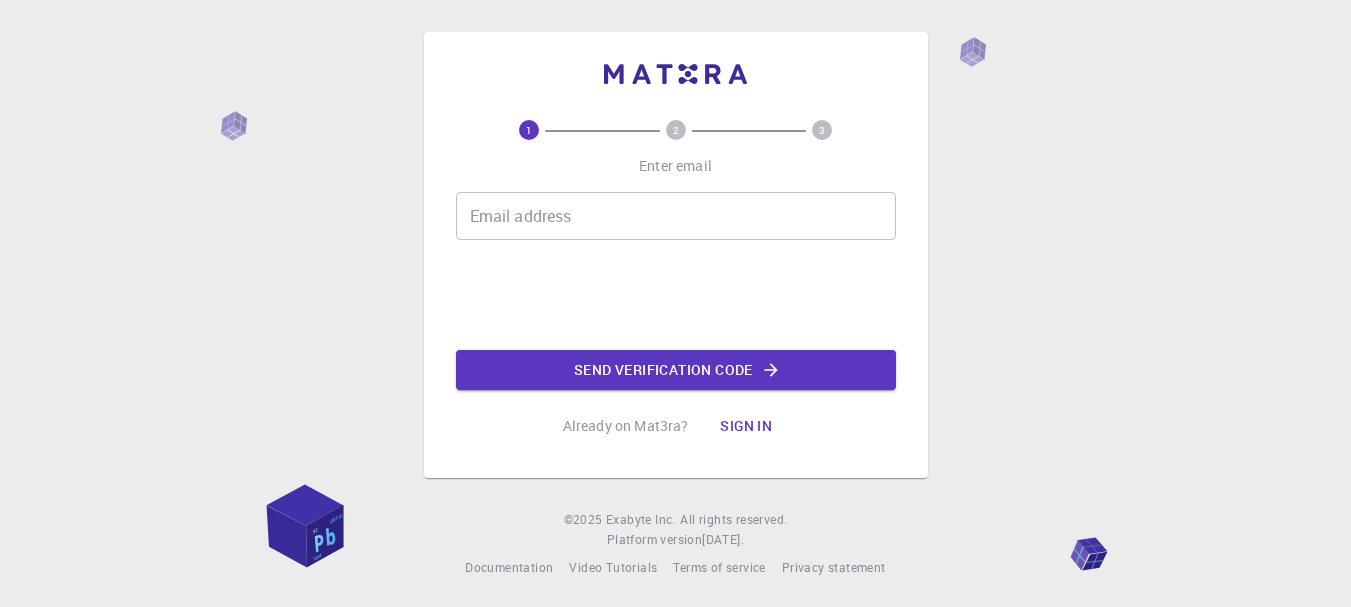 scroll, scrollTop: 0, scrollLeft: 0, axis: both 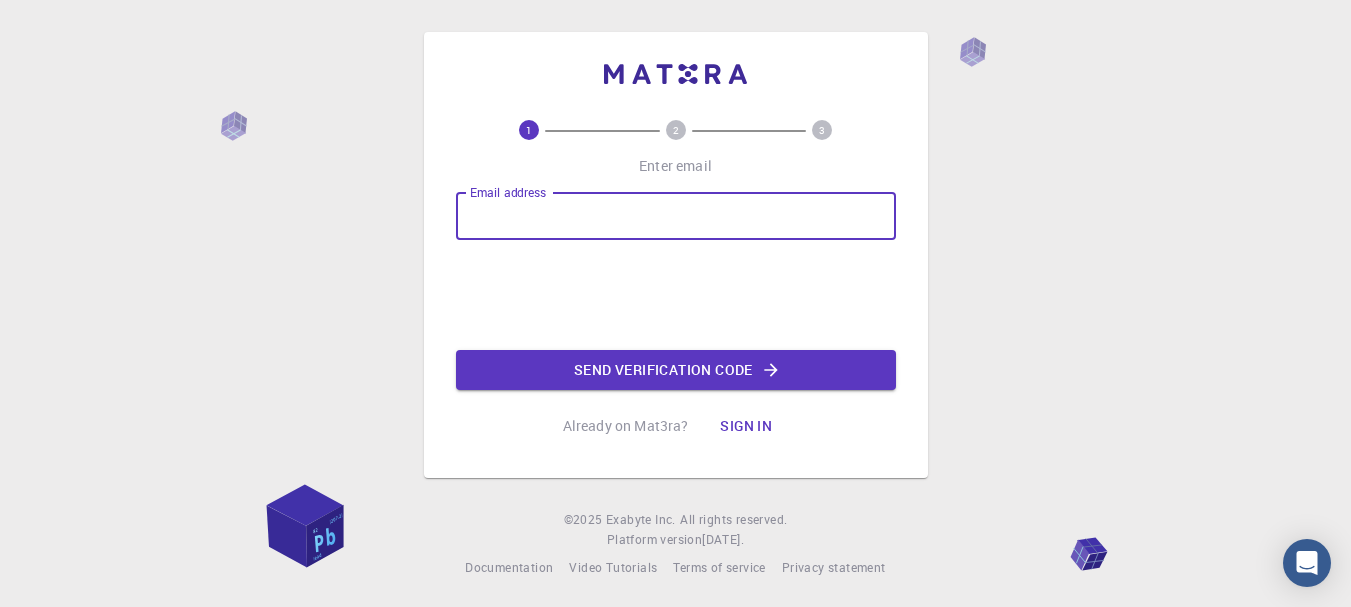 click on "Email address" at bounding box center [676, 216] 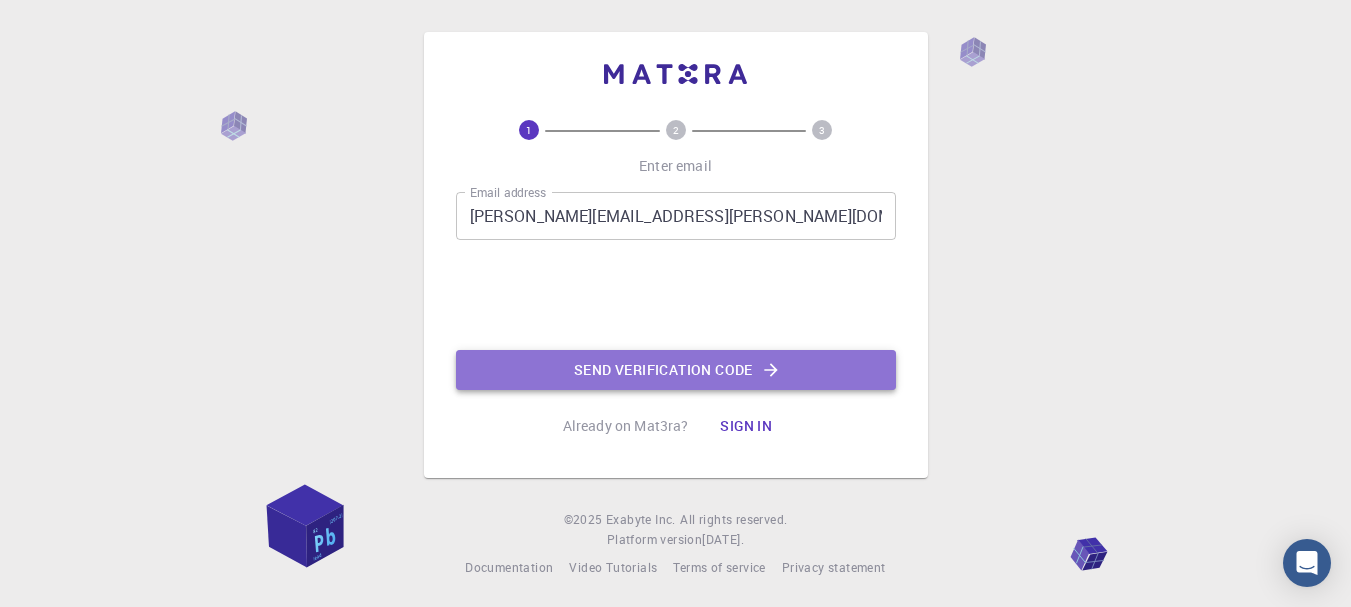click on "Send verification code" 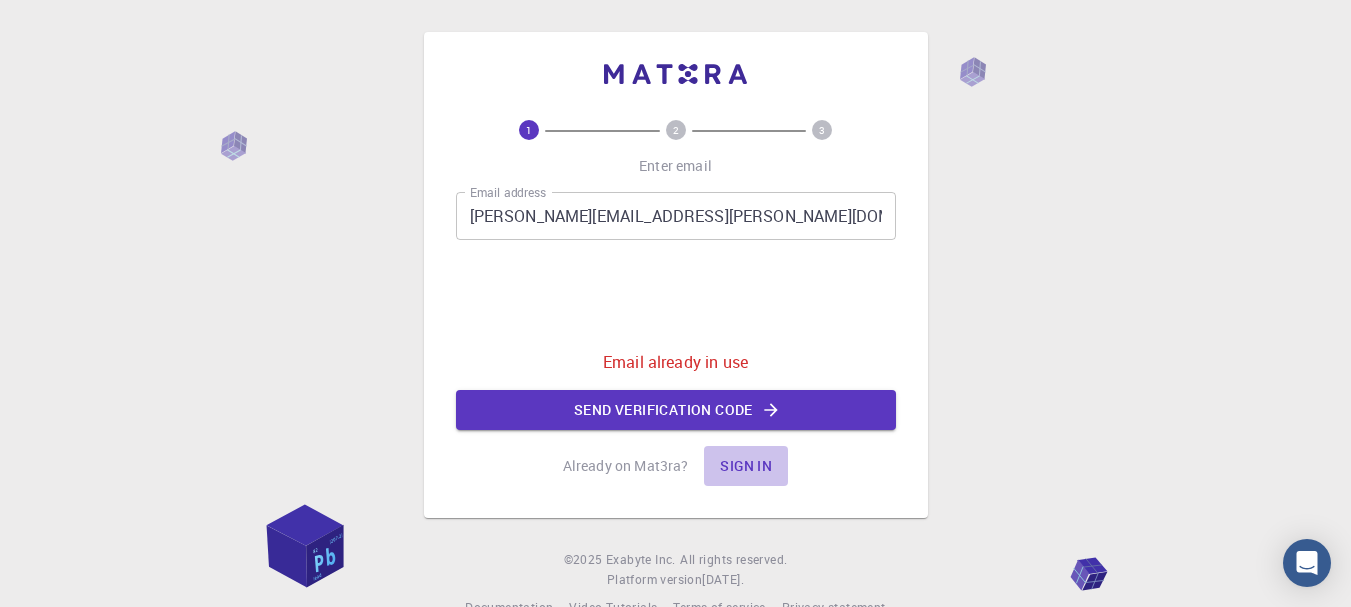 click on "Sign in" at bounding box center [746, 466] 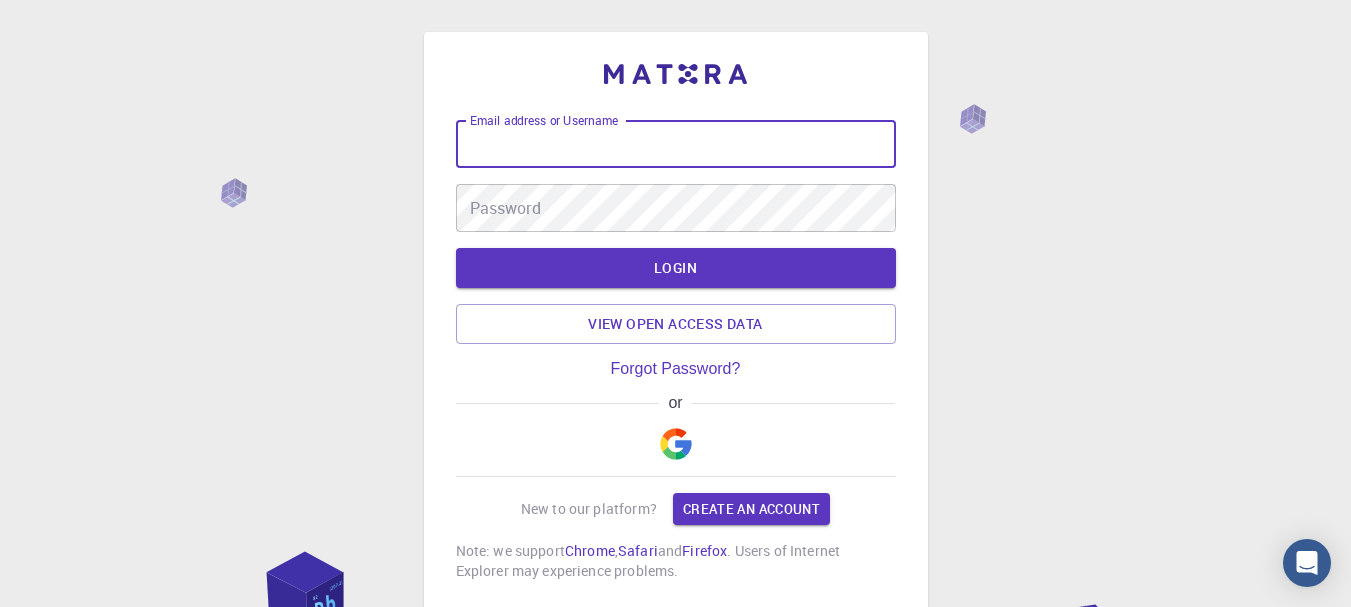 click on "Email address or Username" at bounding box center [676, 144] 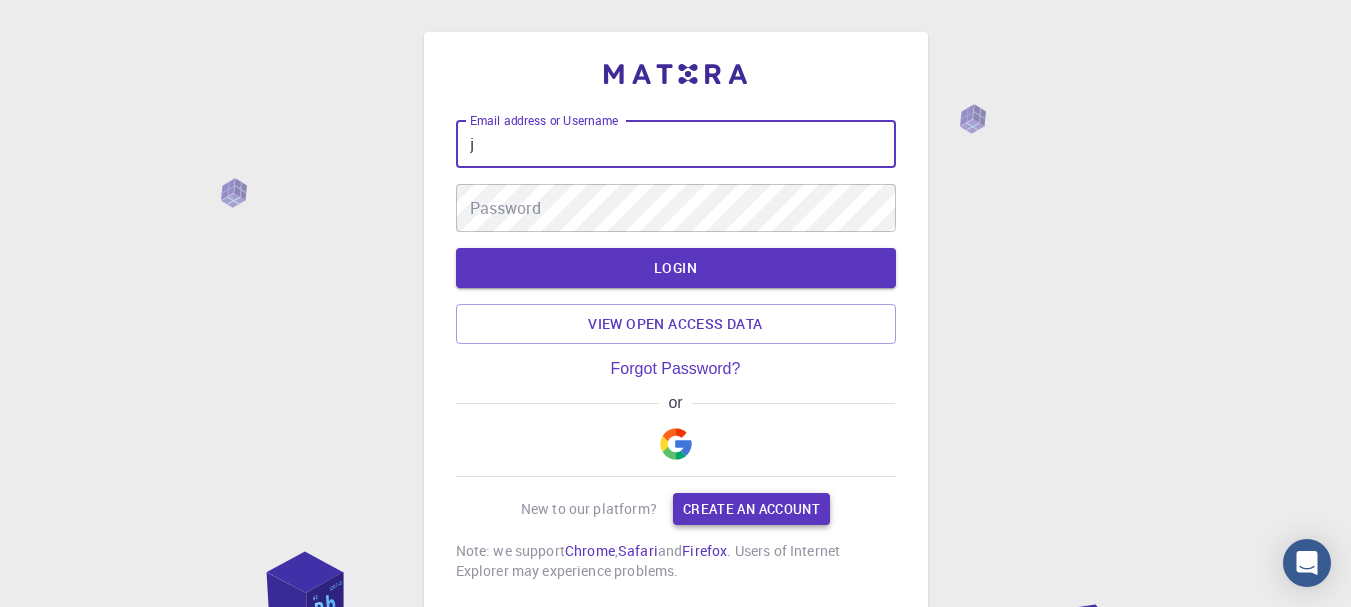 type 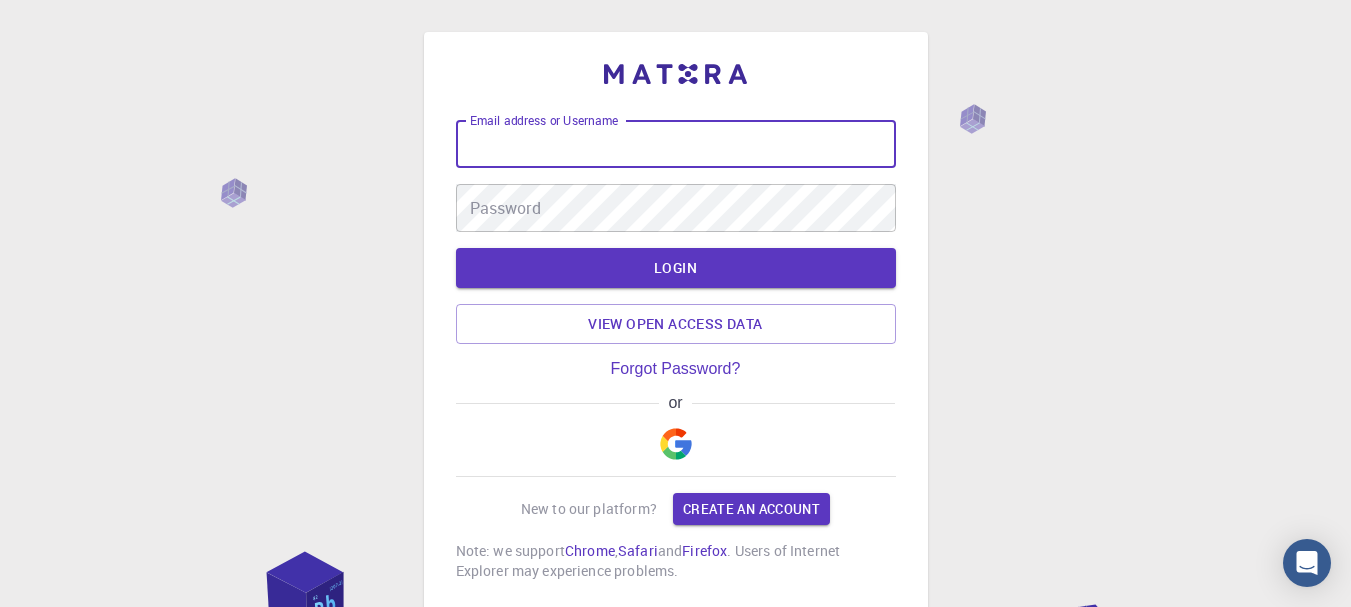 click on "Email address or Username" at bounding box center (676, 144) 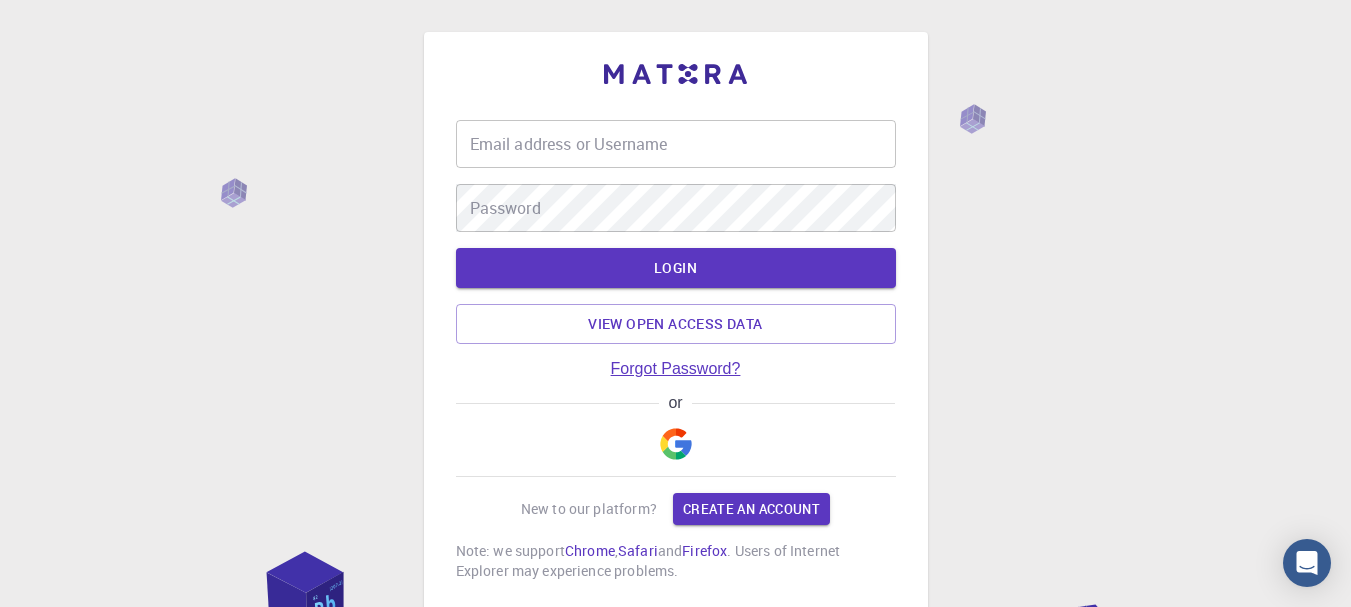 click on "Forgot Password?" at bounding box center [676, 369] 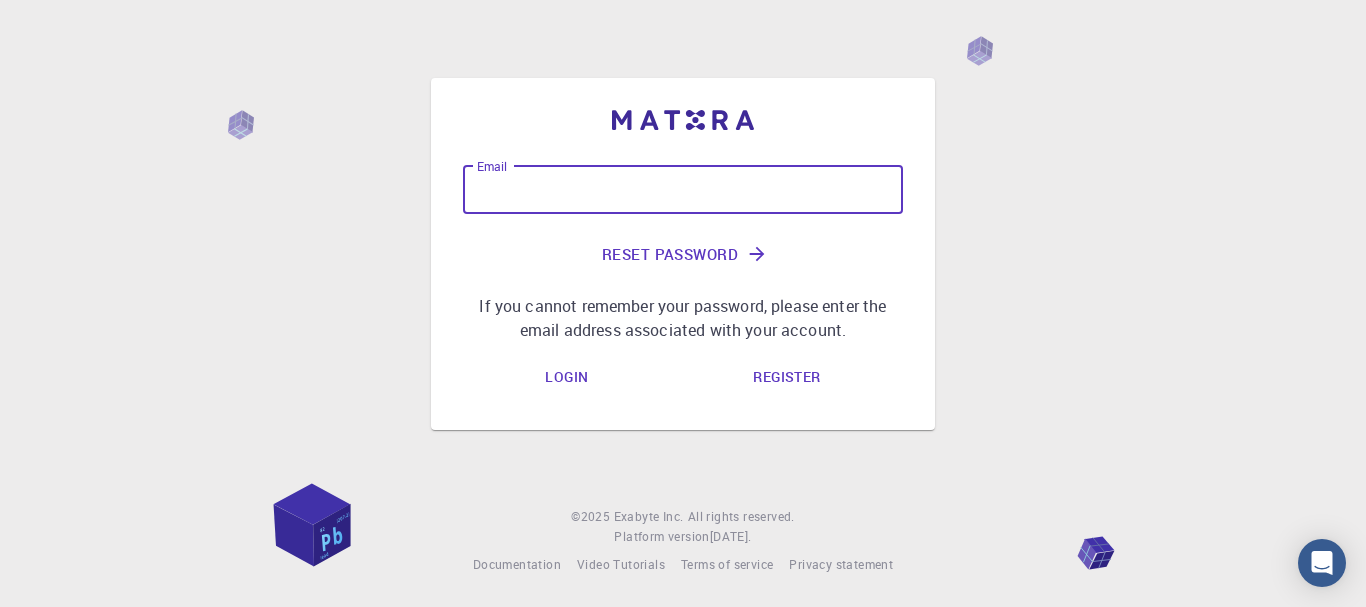click on "Email" at bounding box center [683, 190] 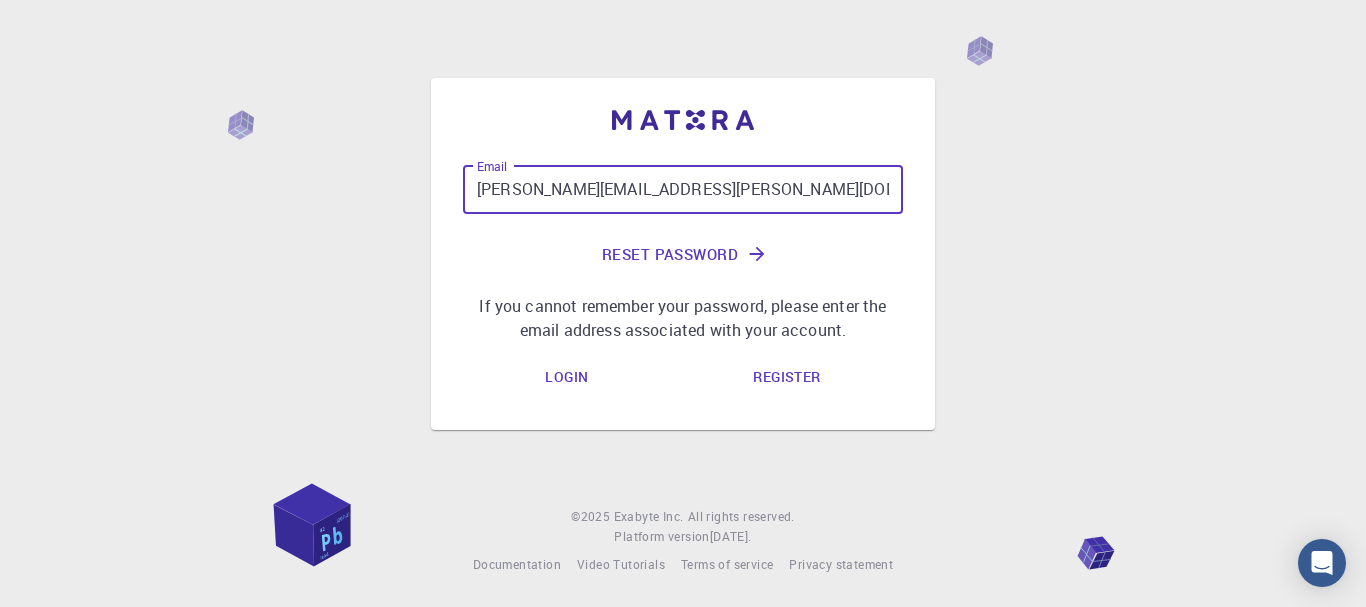 type on "jesus.ponce@cimav.edu.mx" 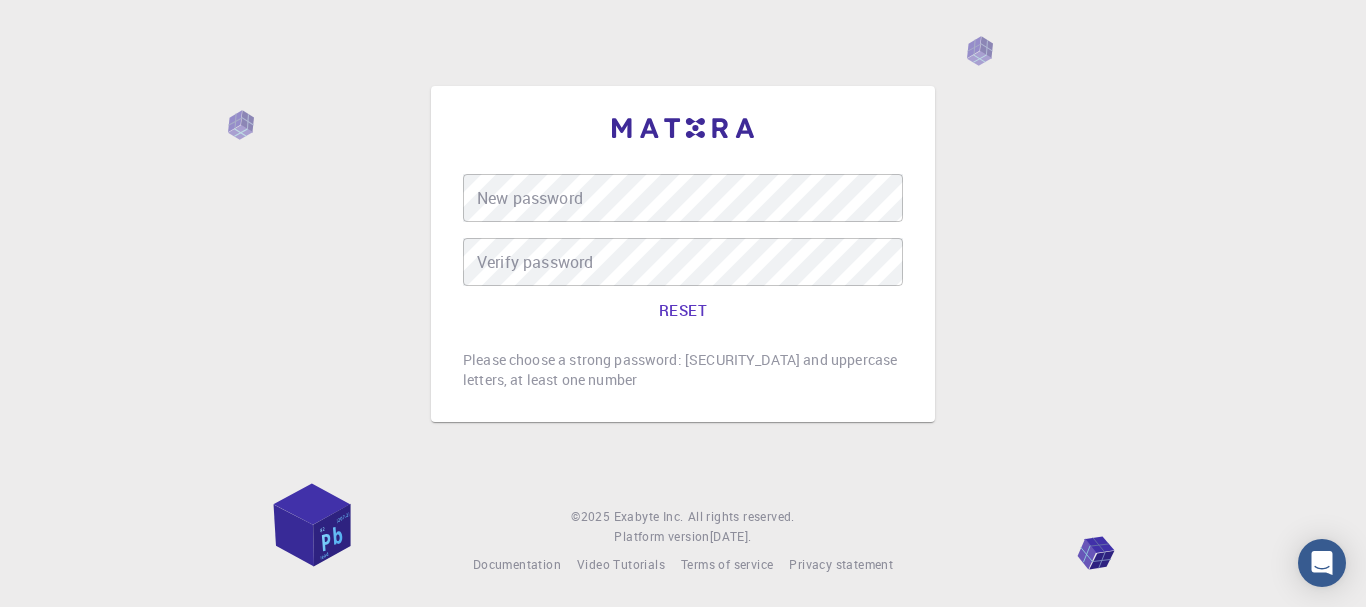 scroll, scrollTop: 0, scrollLeft: 0, axis: both 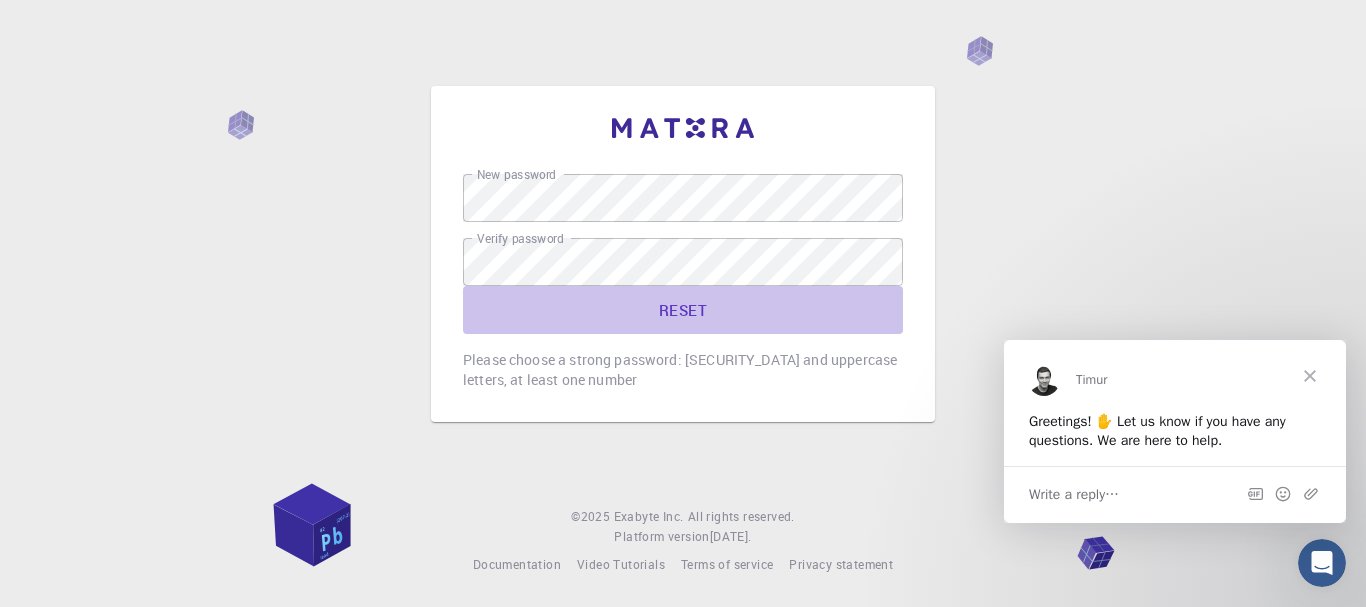 click on "RESET" 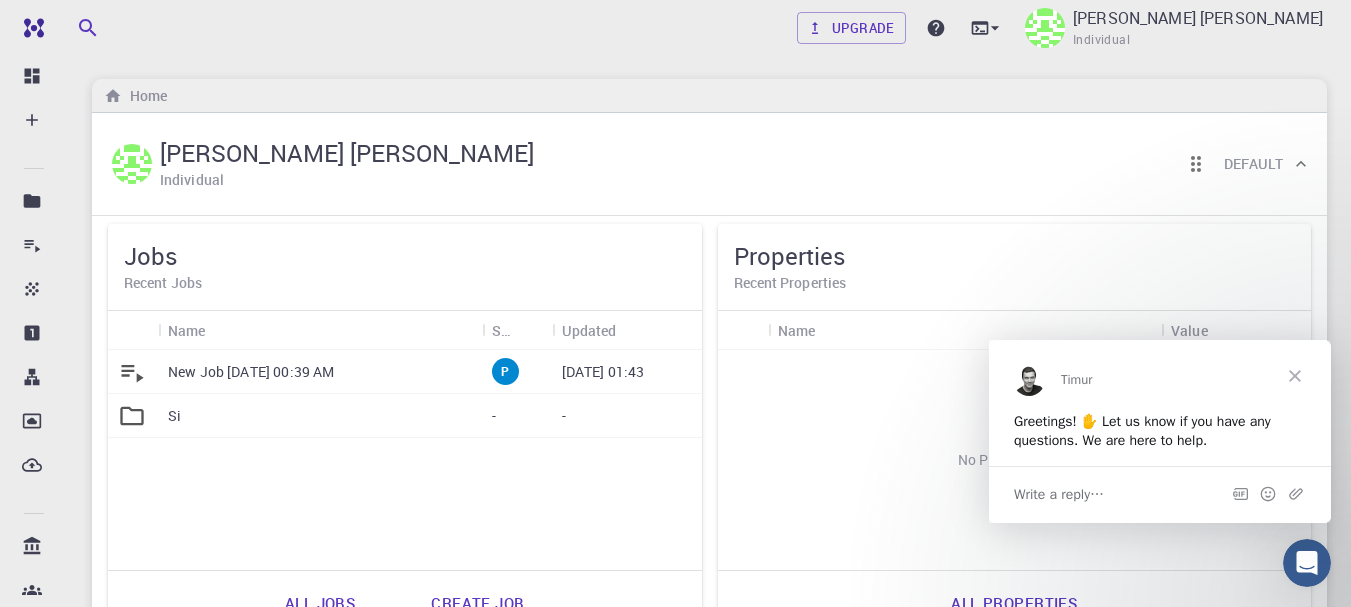 scroll, scrollTop: 0, scrollLeft: 0, axis: both 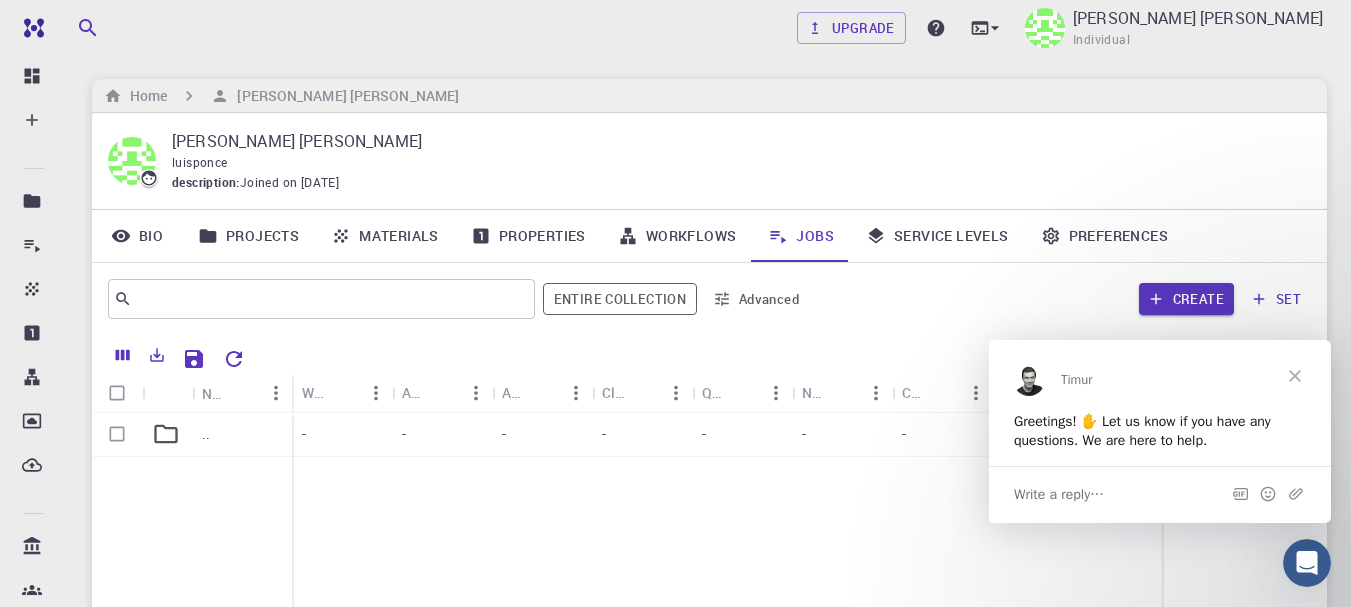 click at bounding box center (1295, 375) 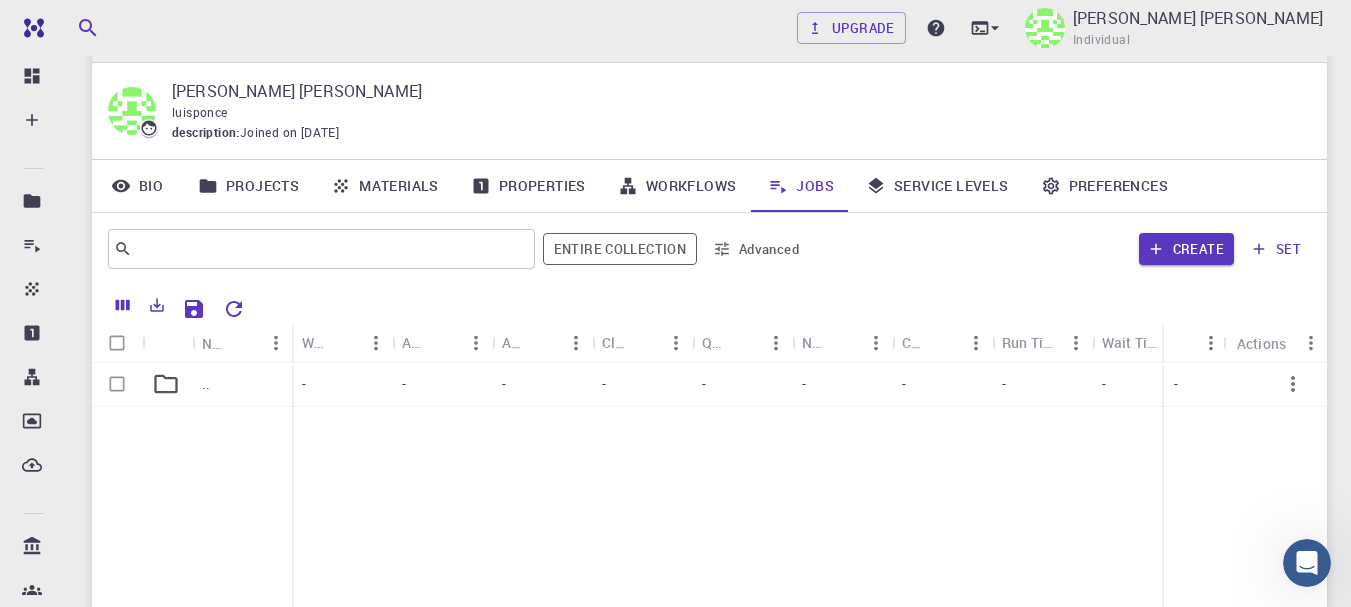 scroll, scrollTop: 74, scrollLeft: 0, axis: vertical 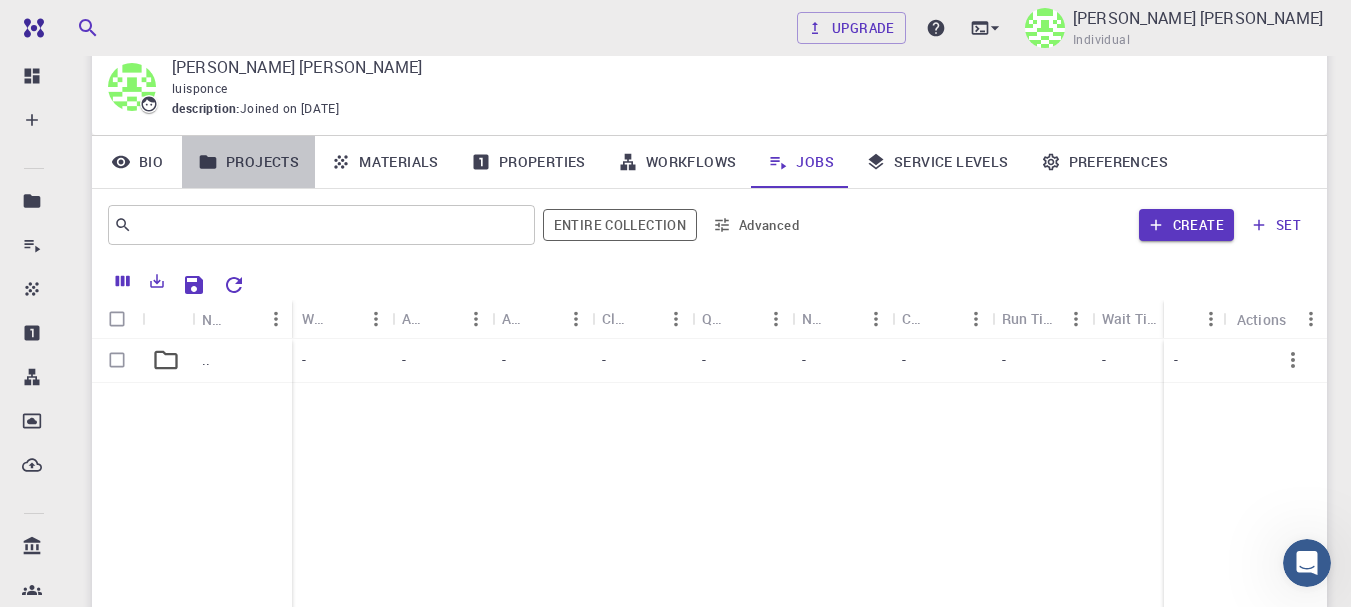 click on "Projects" at bounding box center (248, 162) 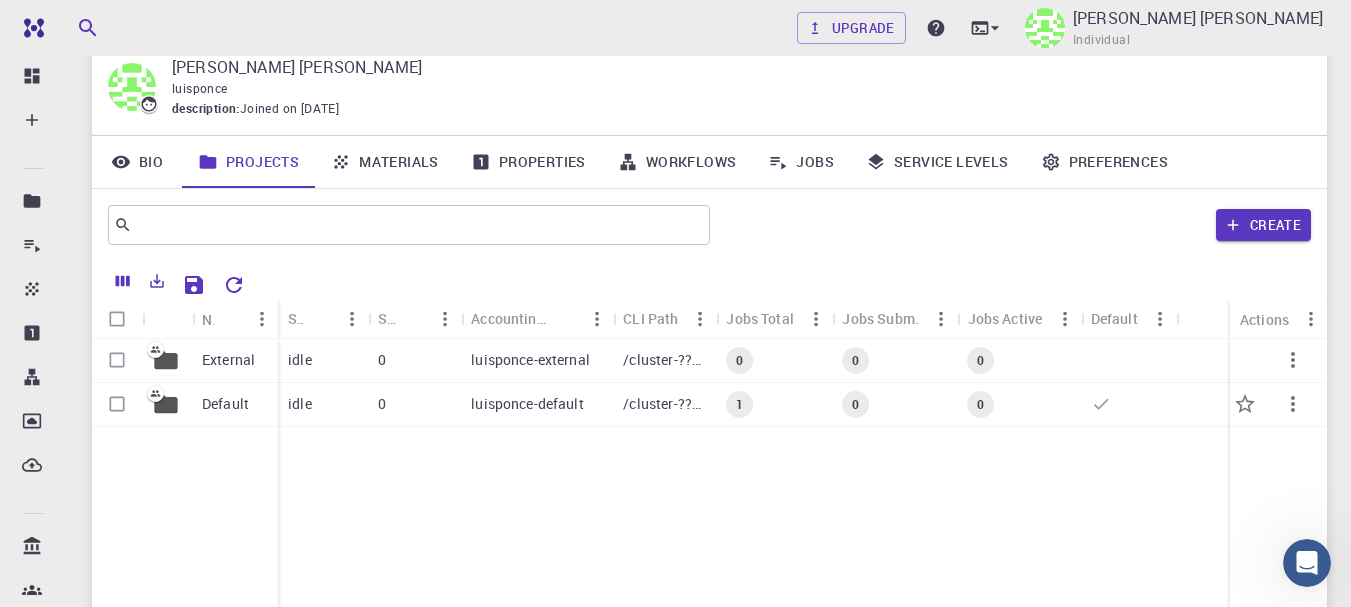 click on "idle" at bounding box center (323, 405) 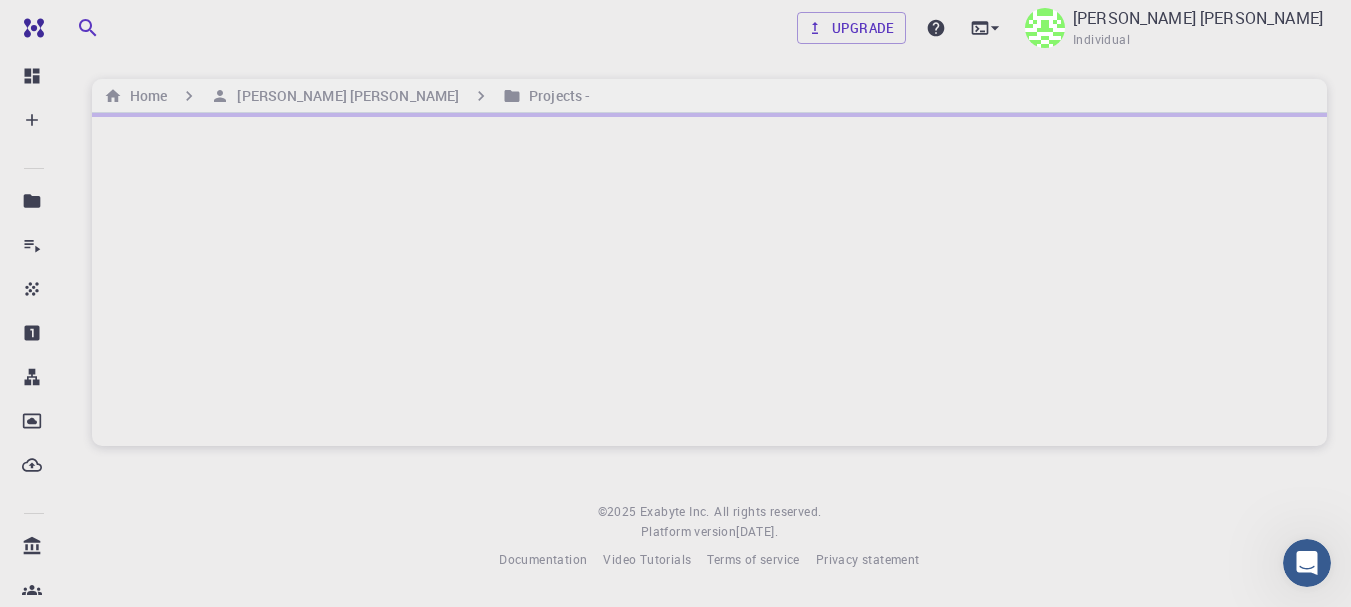 scroll, scrollTop: 0, scrollLeft: 0, axis: both 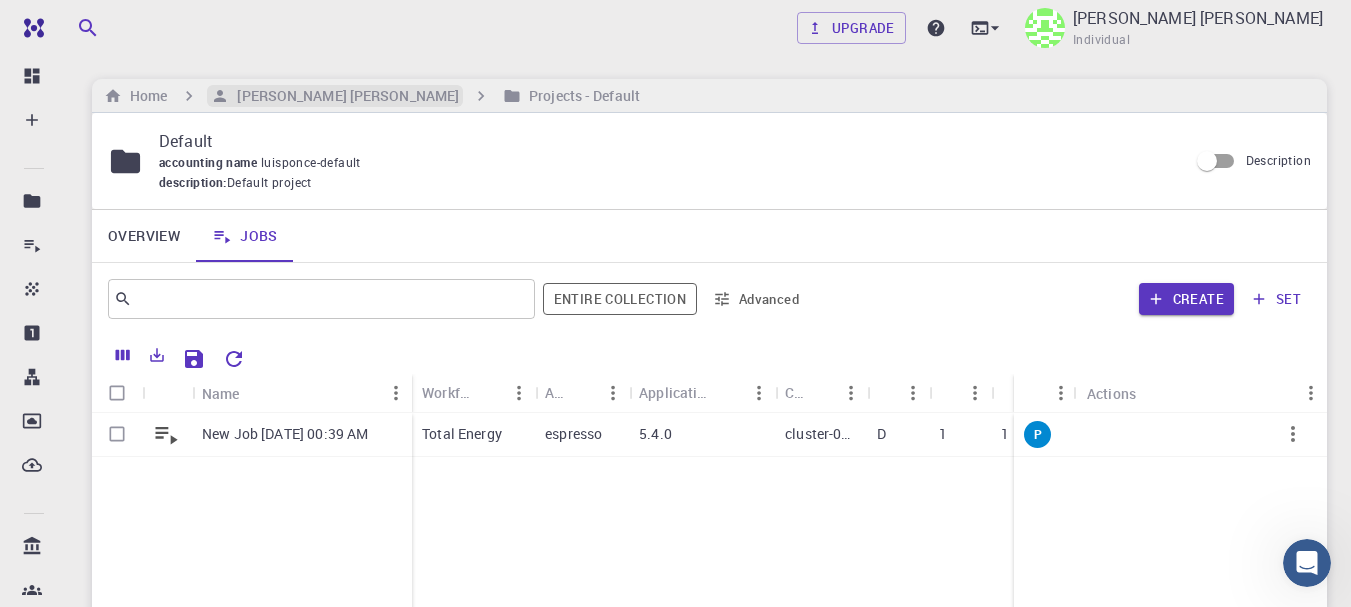 click on "[PERSON_NAME] [PERSON_NAME]" at bounding box center (344, 96) 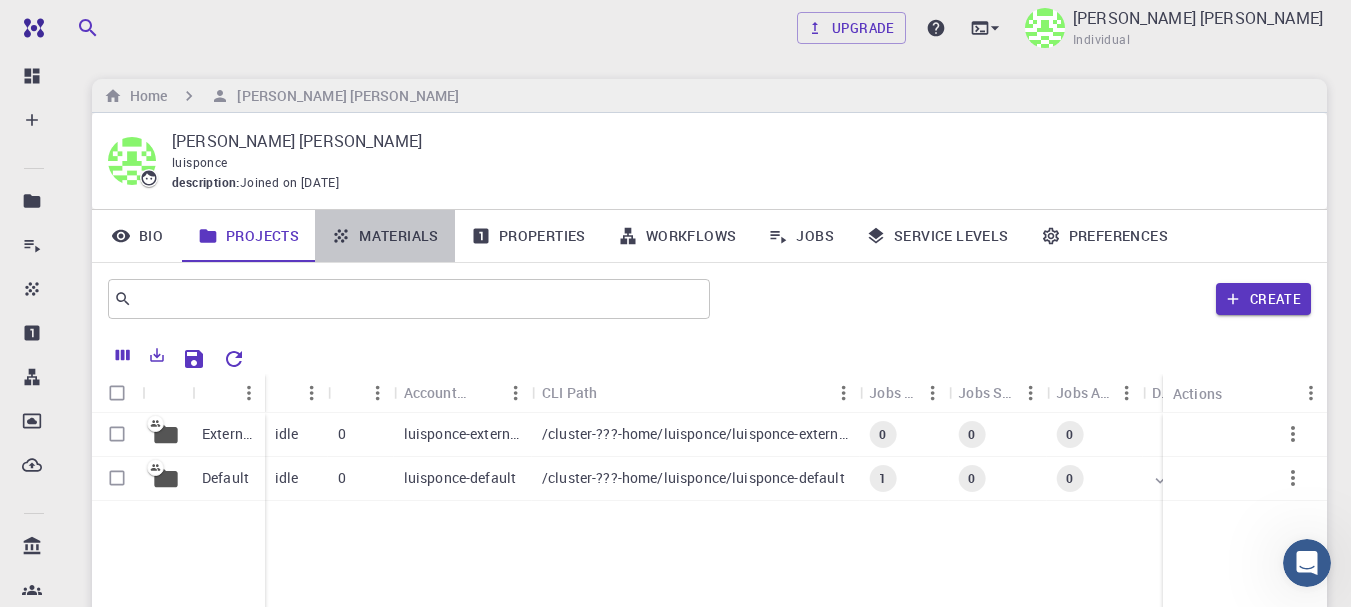 click on "Materials" at bounding box center (385, 236) 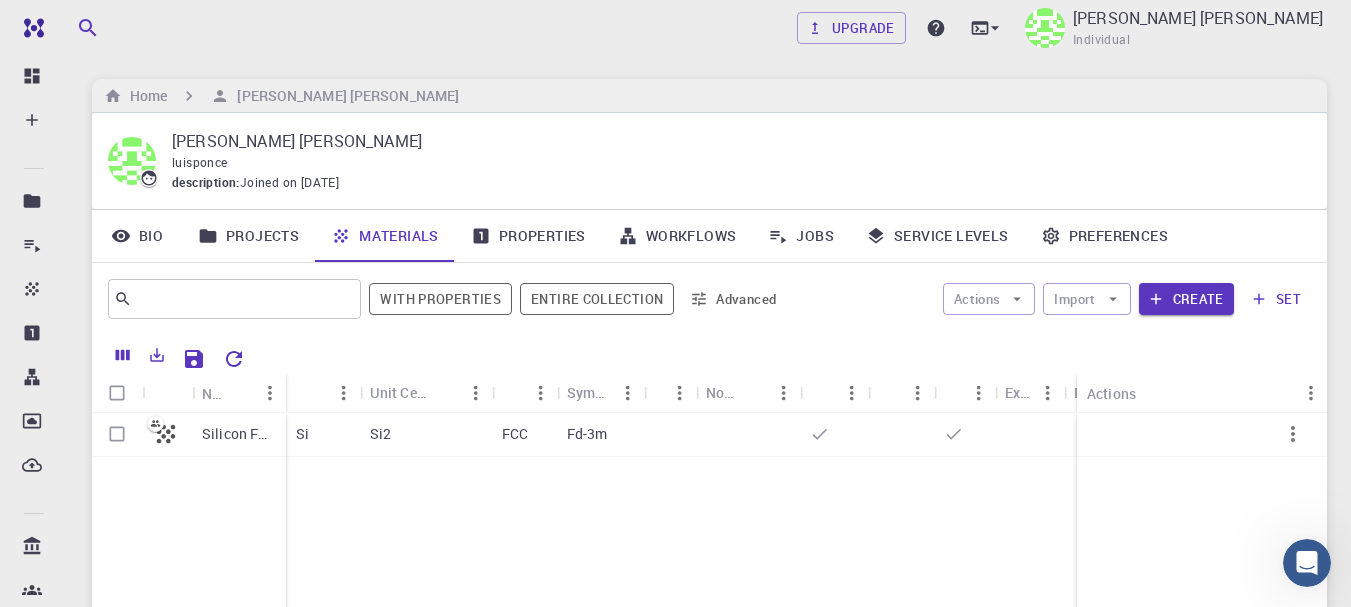scroll, scrollTop: 119, scrollLeft: 0, axis: vertical 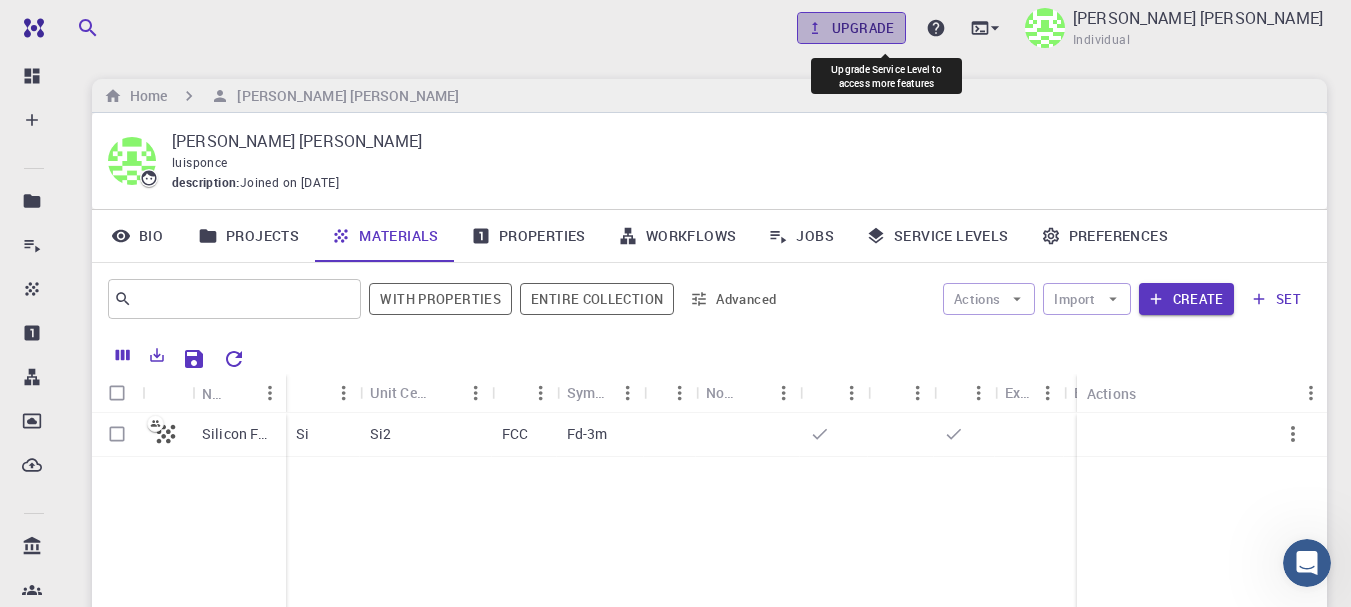 click on "Upgrade" at bounding box center (851, 28) 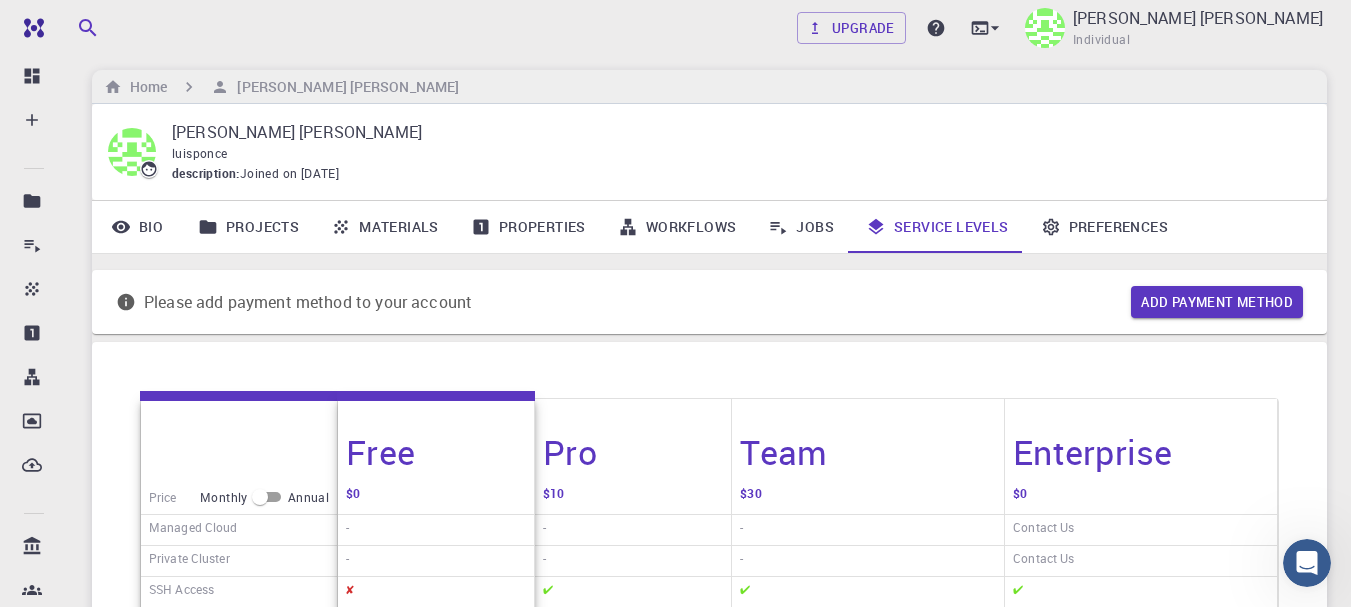 scroll, scrollTop: 0, scrollLeft: 0, axis: both 